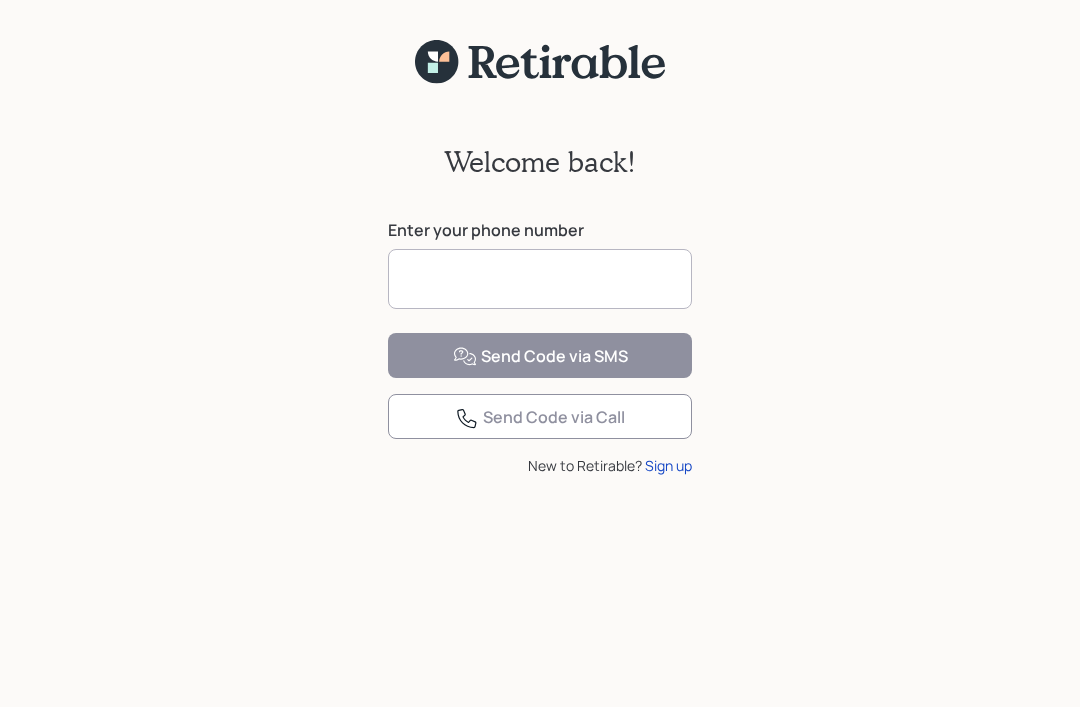 scroll, scrollTop: 0, scrollLeft: 0, axis: both 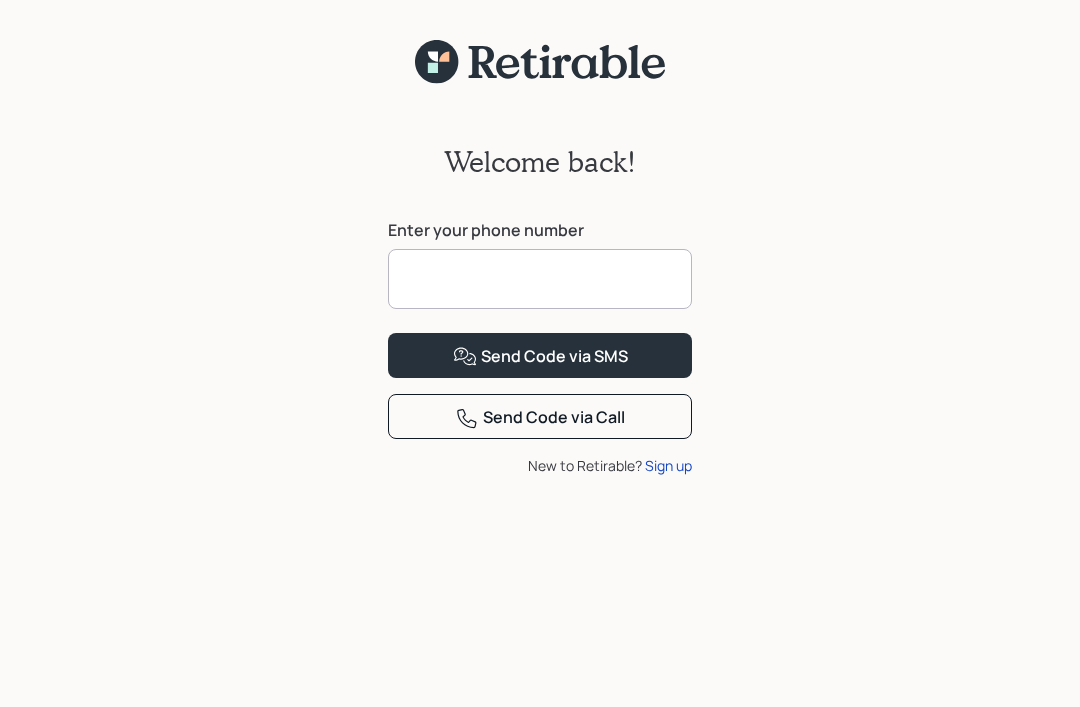 click at bounding box center [540, 279] 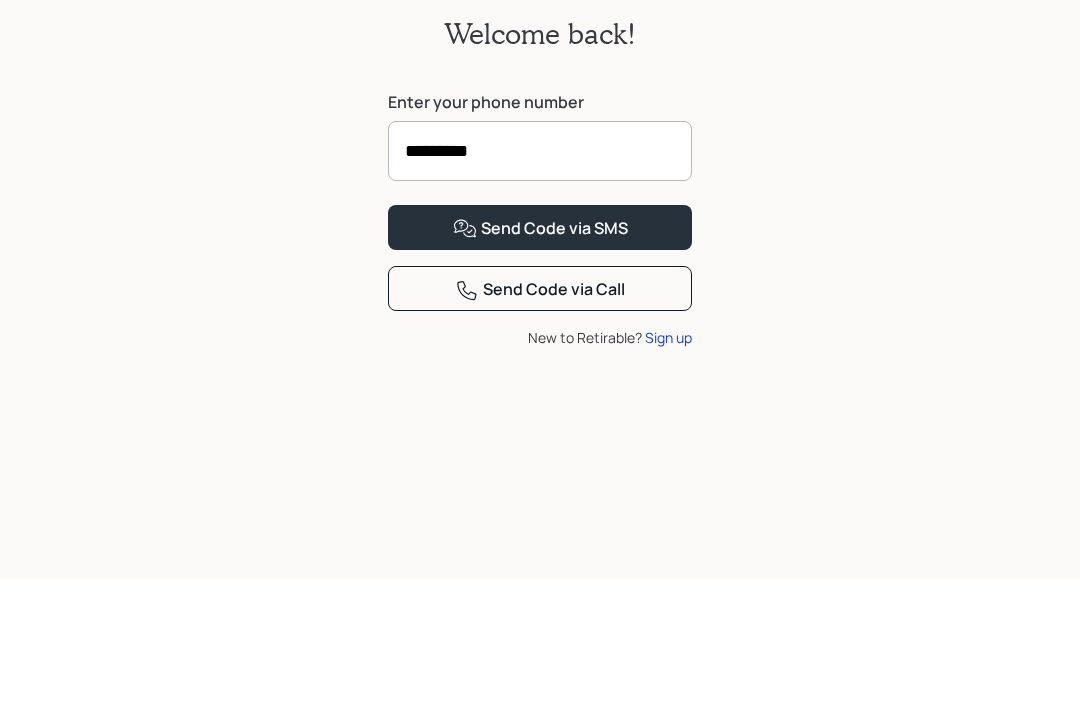 type on "**********" 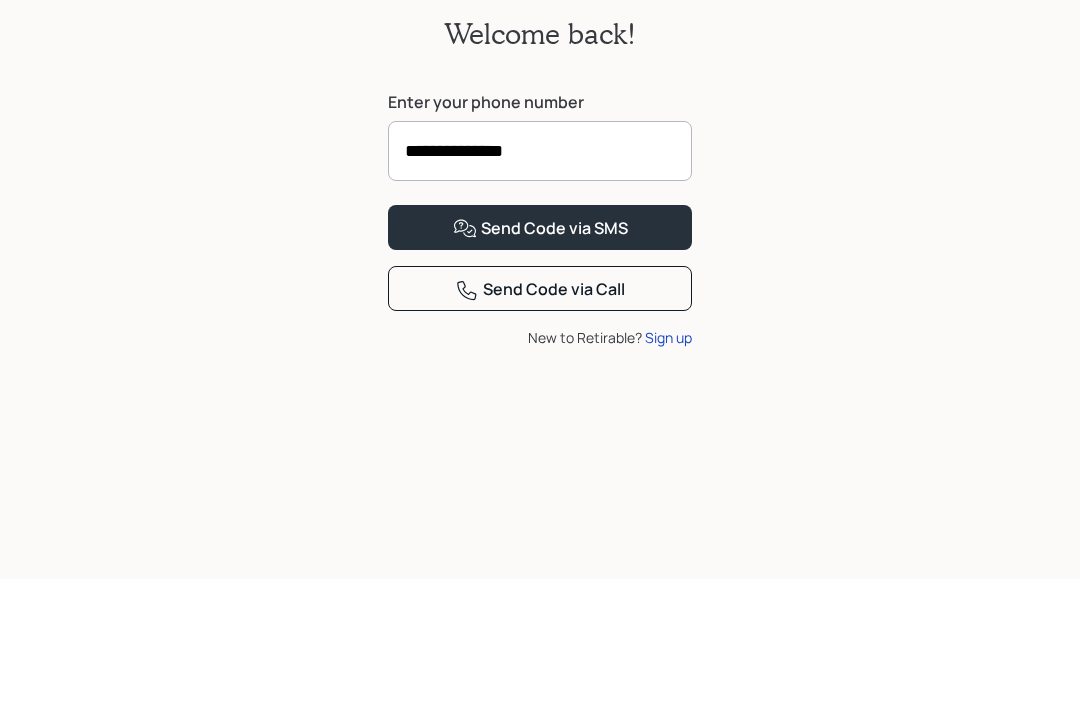 scroll, scrollTop: 89, scrollLeft: 0, axis: vertical 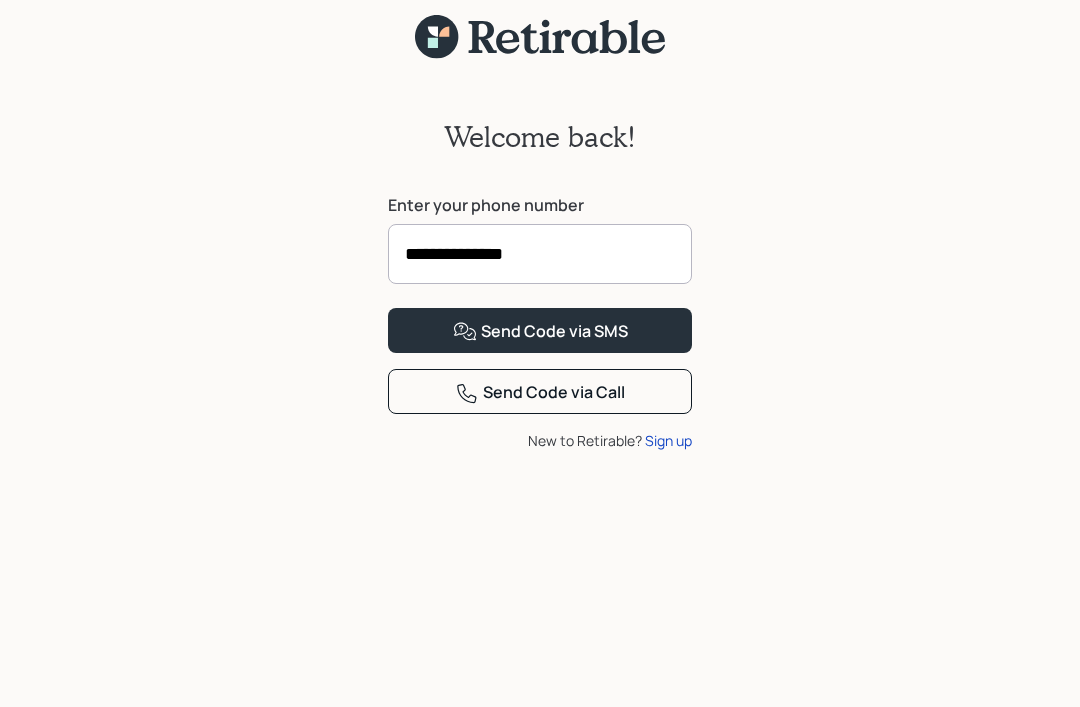 click on "Send Code via SMS" at bounding box center [540, 330] 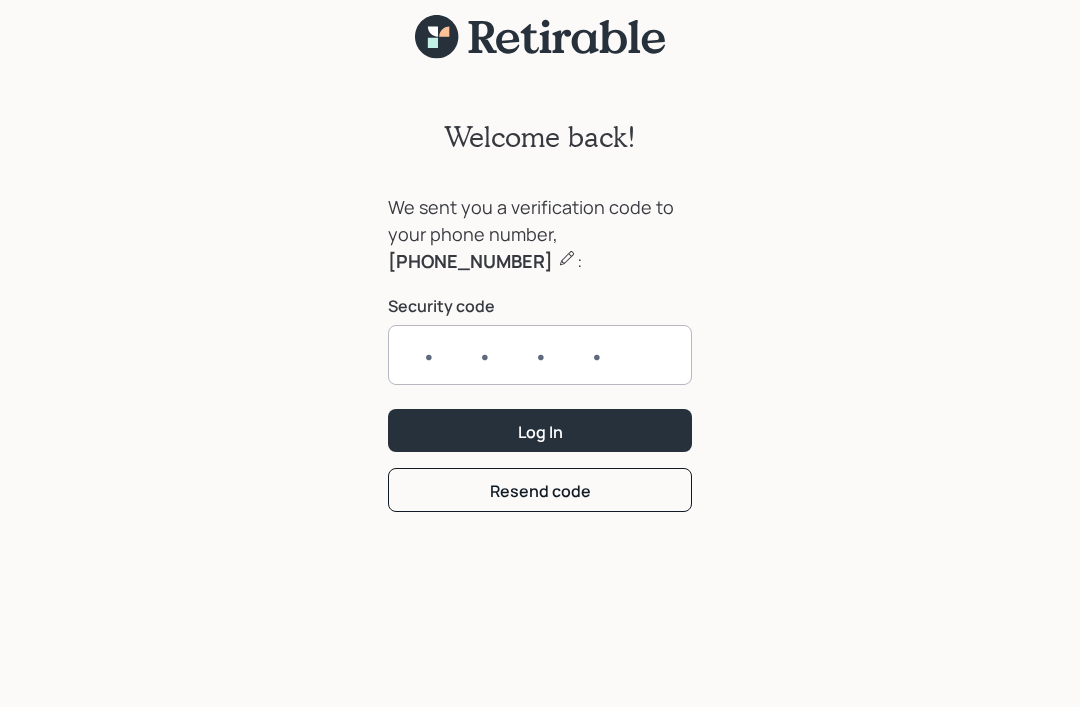 click at bounding box center [540, 355] 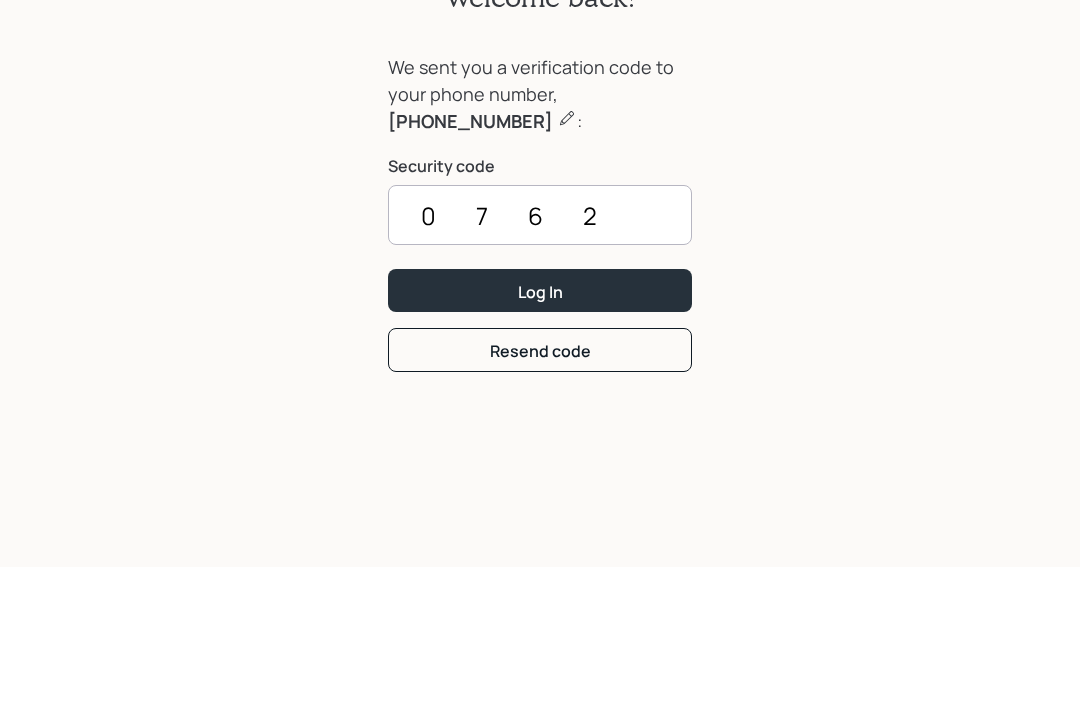type on "0762" 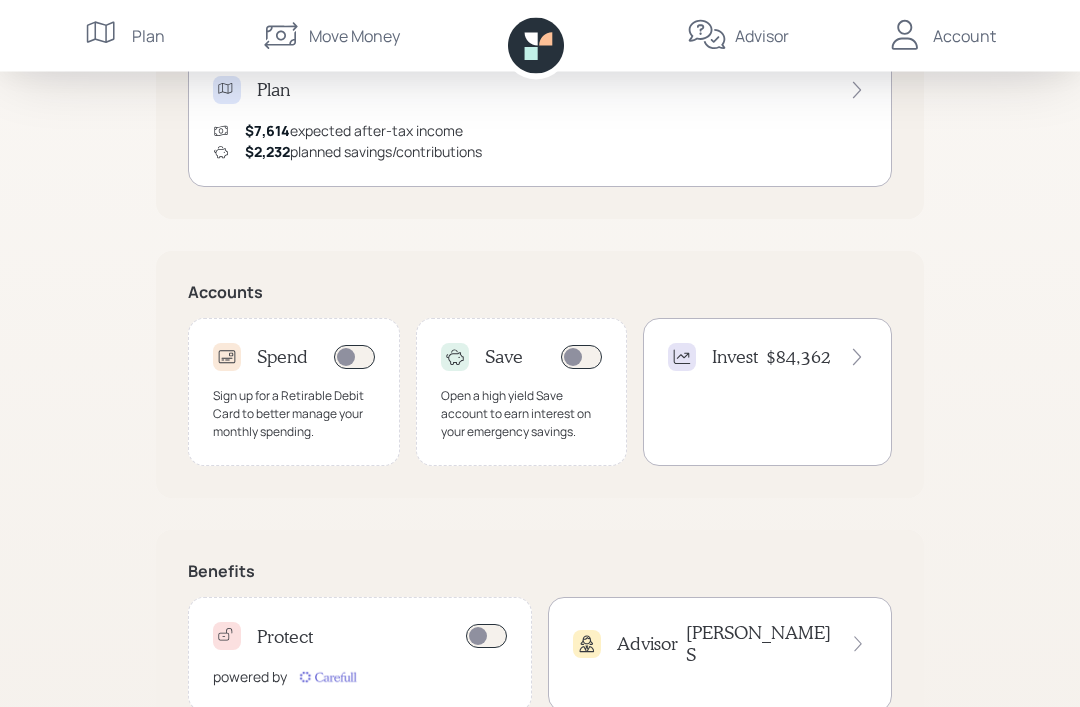 scroll, scrollTop: 469, scrollLeft: 0, axis: vertical 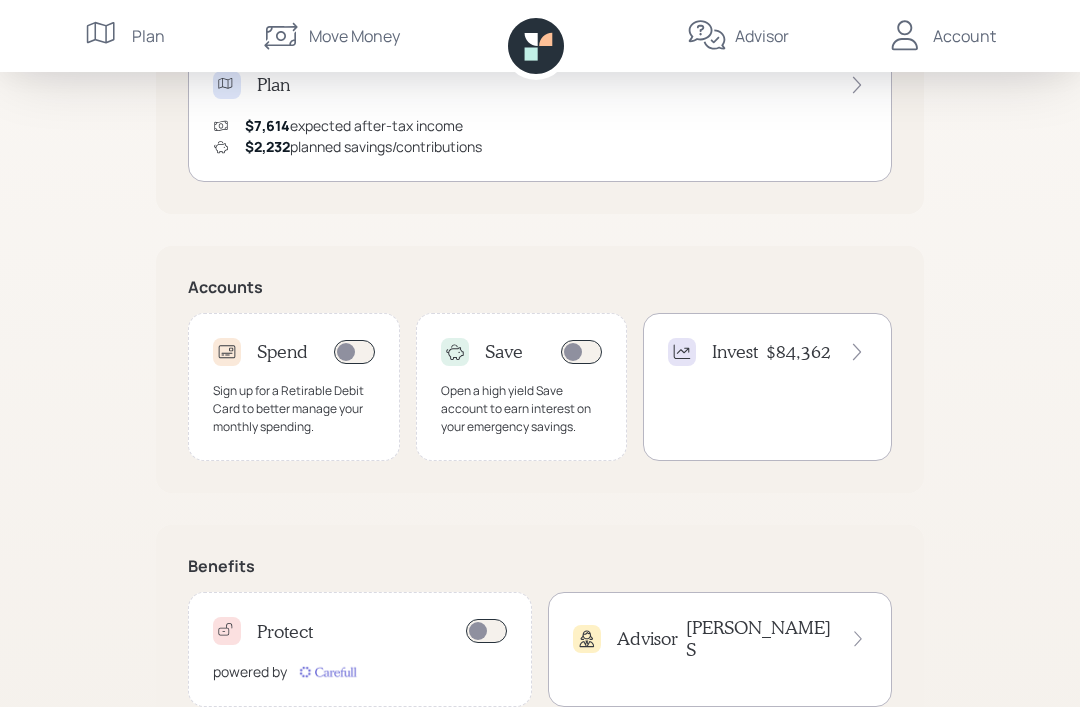 click 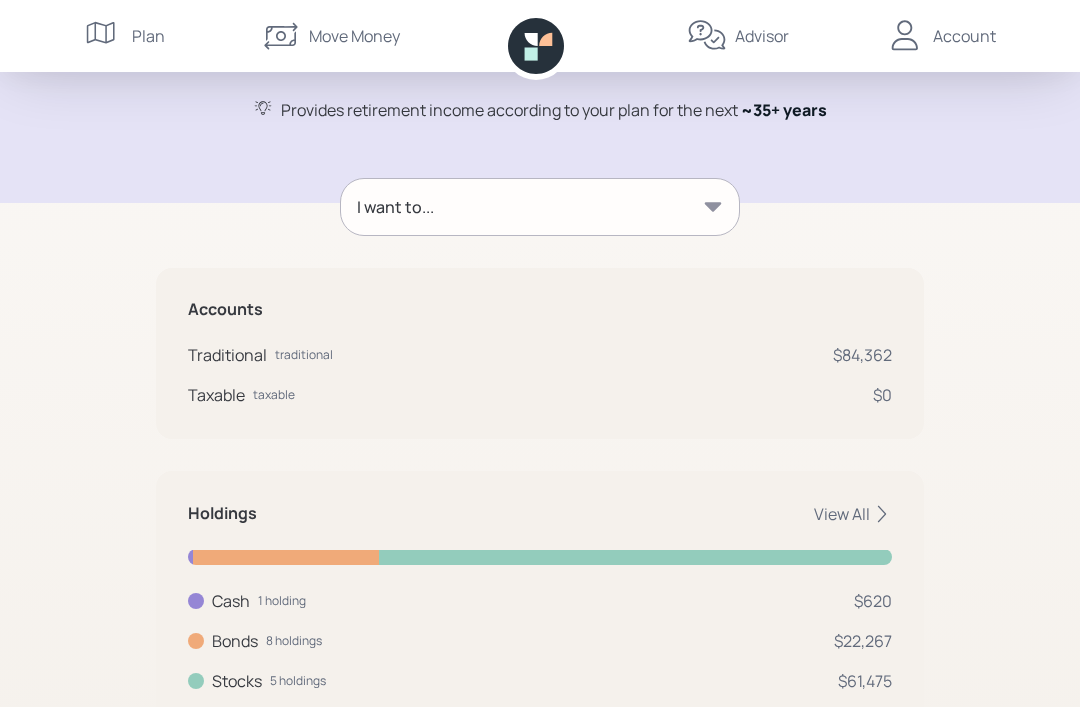 scroll, scrollTop: 197, scrollLeft: 0, axis: vertical 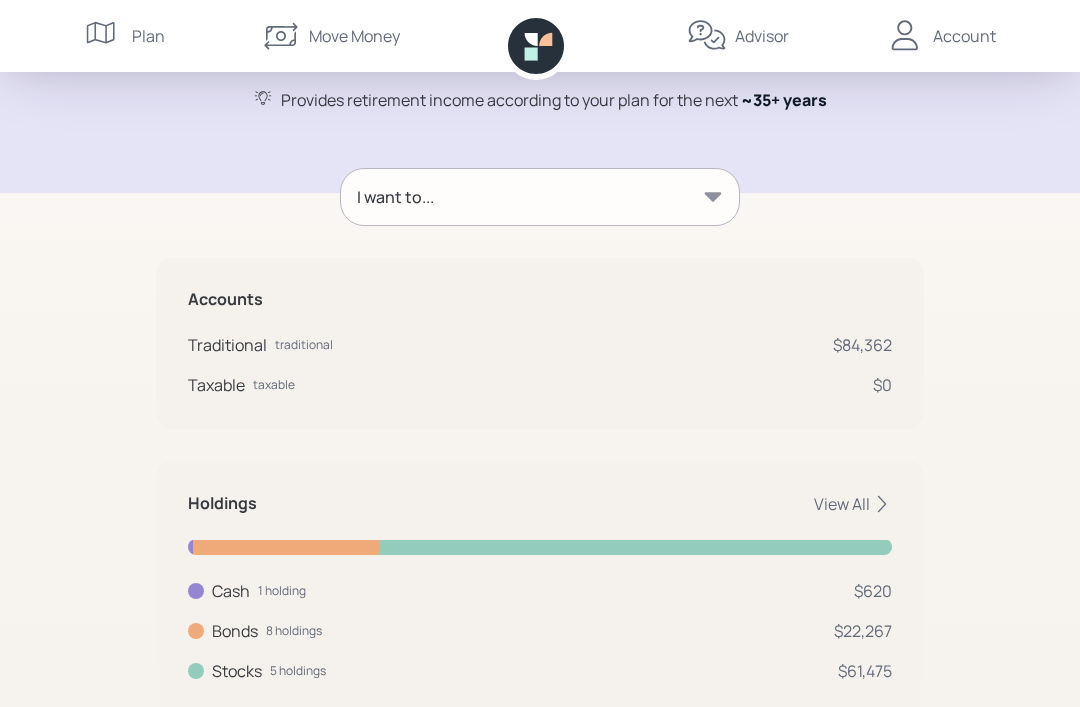 click on "View All" at bounding box center (853, 504) 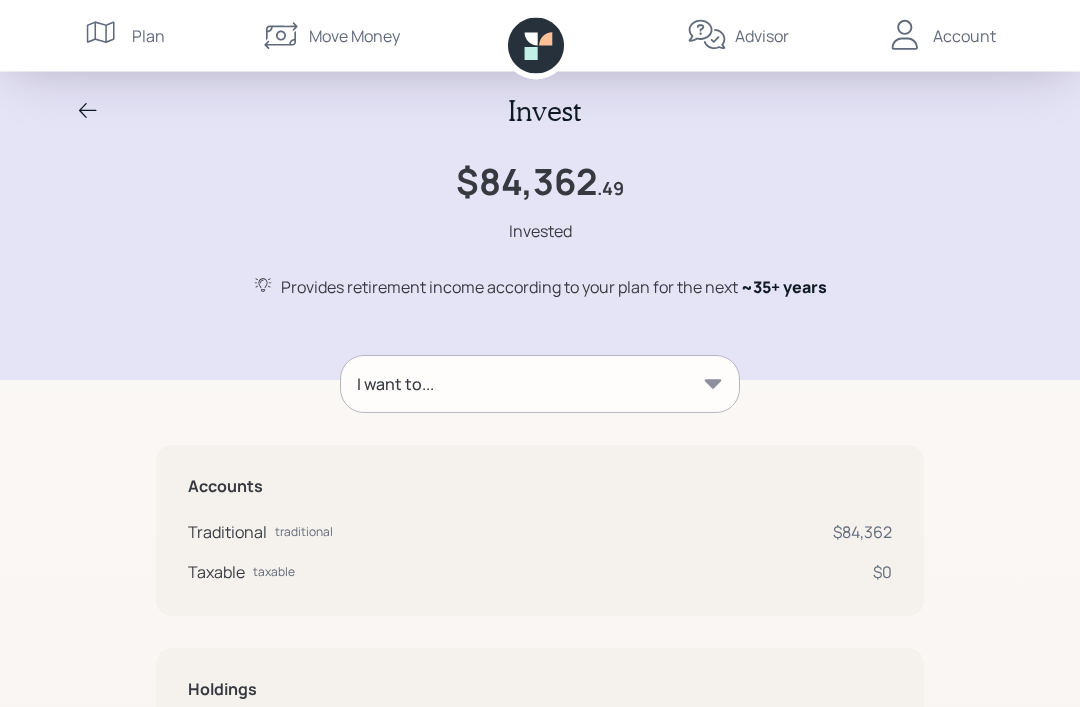 scroll, scrollTop: 0, scrollLeft: 0, axis: both 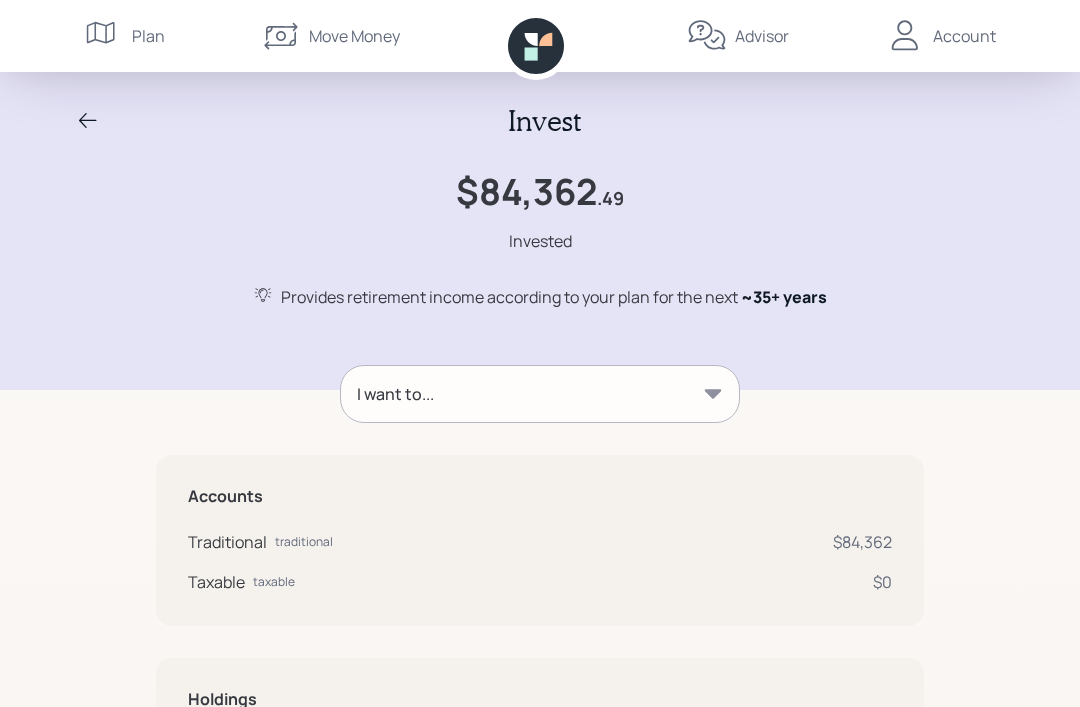 click on "Account" at bounding box center (940, 36) 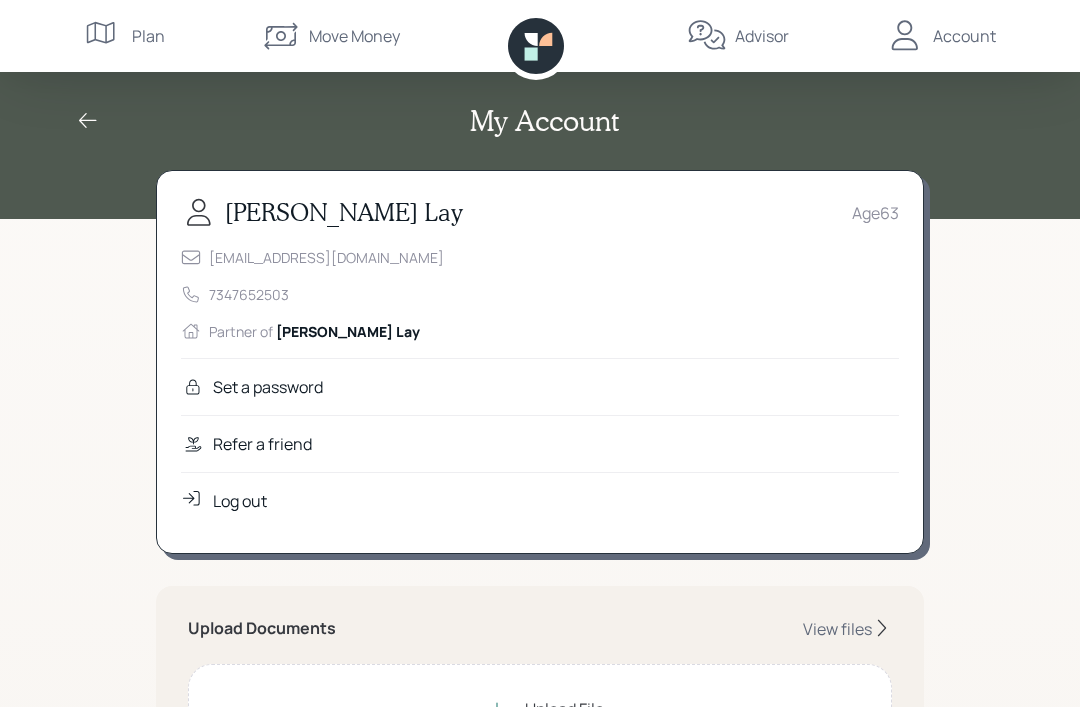 click on "My Account [PERSON_NAME] Age  [DEMOGRAPHIC_DATA] [EMAIL_ADDRESS][DOMAIN_NAME] 7347652503 Partner of   [PERSON_NAME] Set a password Refer a friend Log out Upload Documents View files Upload File Notifications Banking Activity Notifications We'll let you know when important activity happens in your deposit accounts, such as when an ACH payment was processed, interest was earned, or a transfer failed. Banking Application Status Notifications We'll let you know if your banking application was approved or if the bank needs additional details to process your application. Banking Inactivity Warnings You'll get warnings if your deposit account has been inactive for too long and in danger of being frozen or closed by the bank. Cash Sweep Recommendations Towards the end of the month, you'll receive a notification that recommends an amount to sweep from your SPEND account to your SAVE account. Monthly Insights Summary You'll receive a monthly summary of your deposit accounts and financial plan on the 1st of the month. Dashboard Tasks Legal Links" at bounding box center (540, 918) 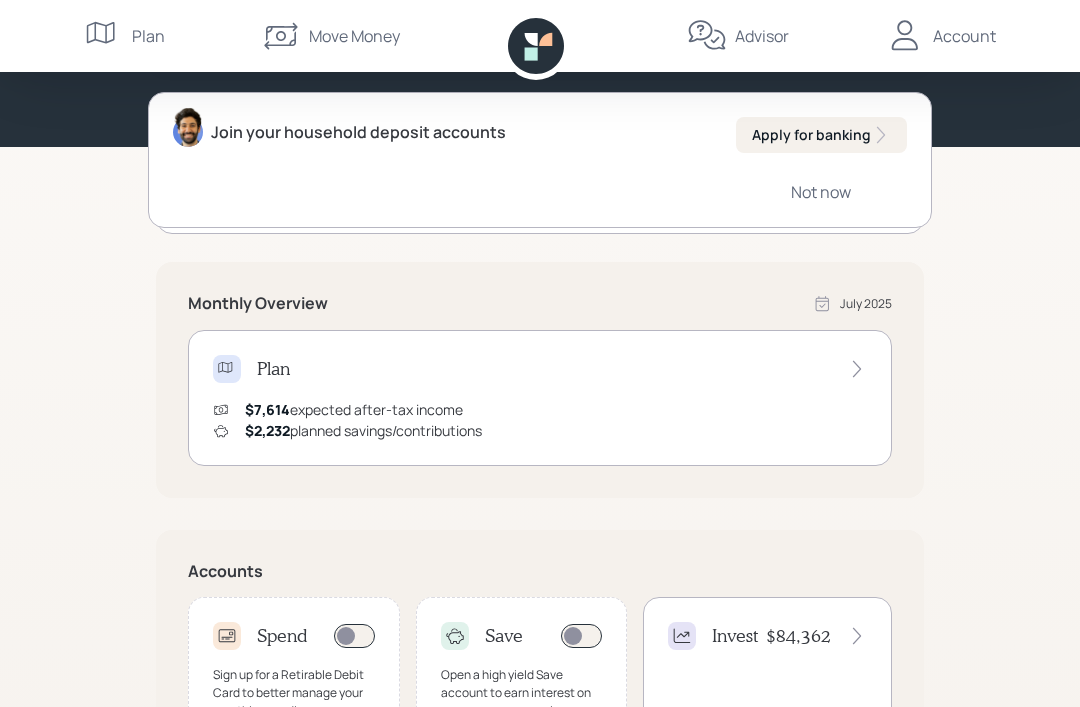 scroll, scrollTop: 184, scrollLeft: 0, axis: vertical 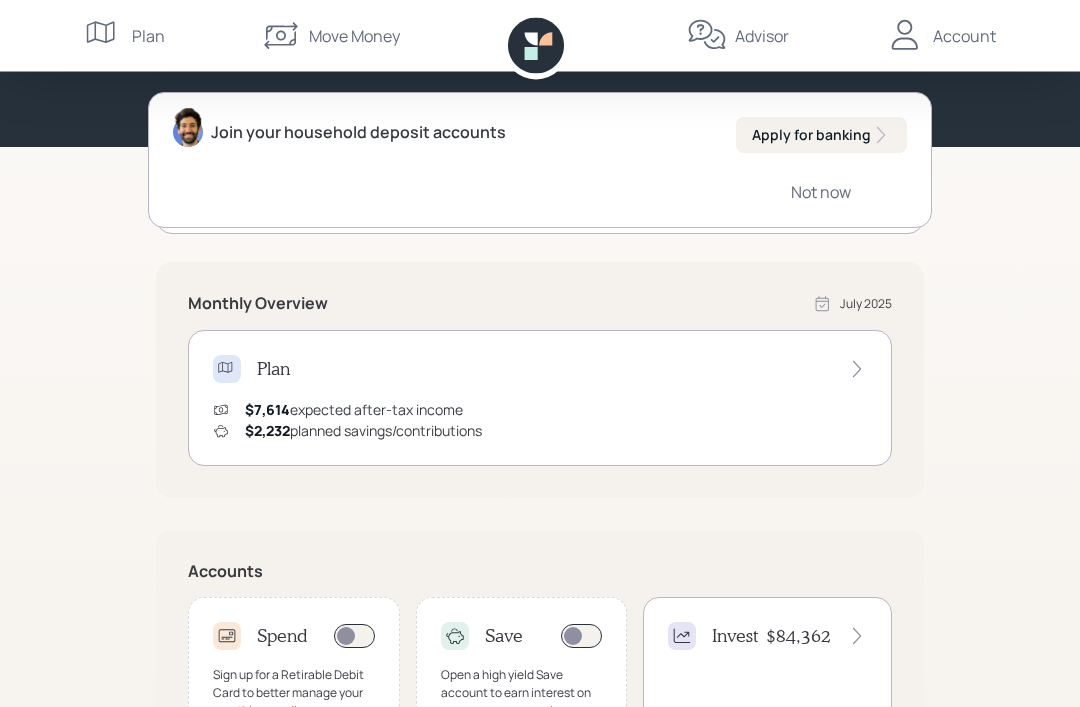 click 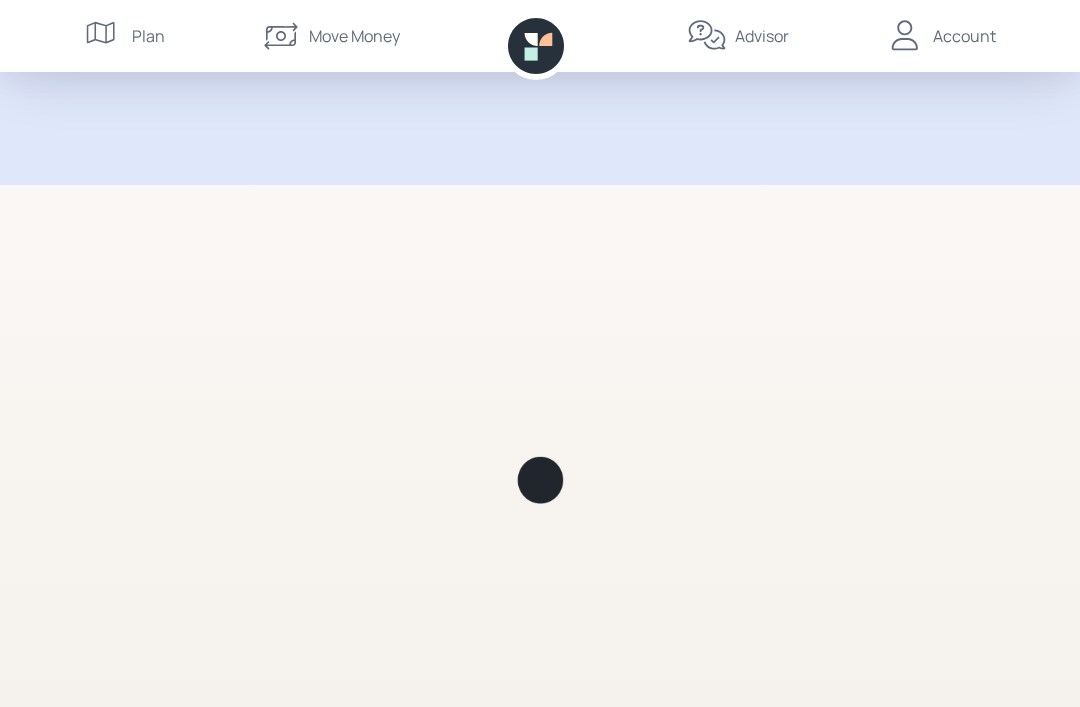 click at bounding box center [540, 421] 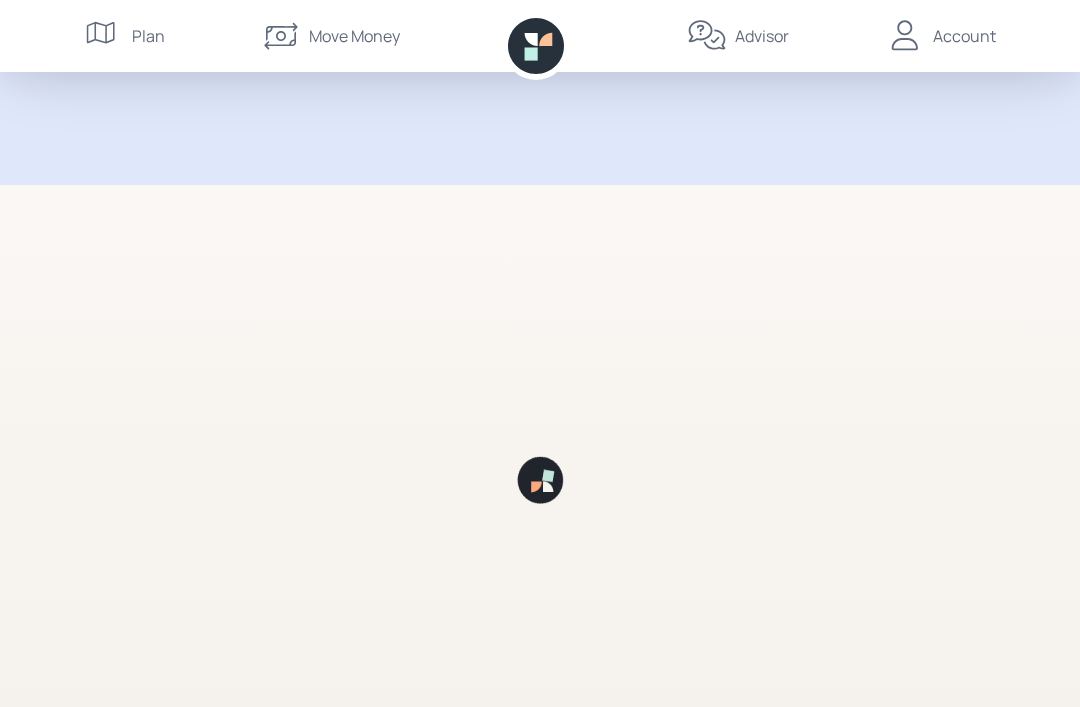 click on "Account" at bounding box center (964, 36) 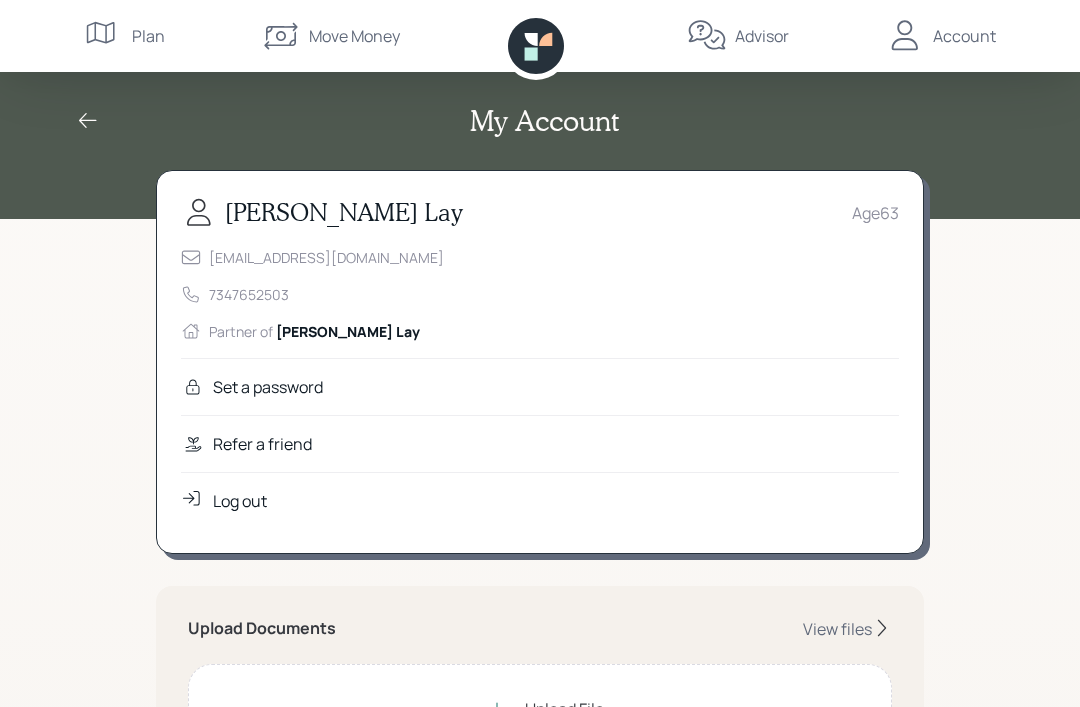 click on "My Account" at bounding box center (540, 109) 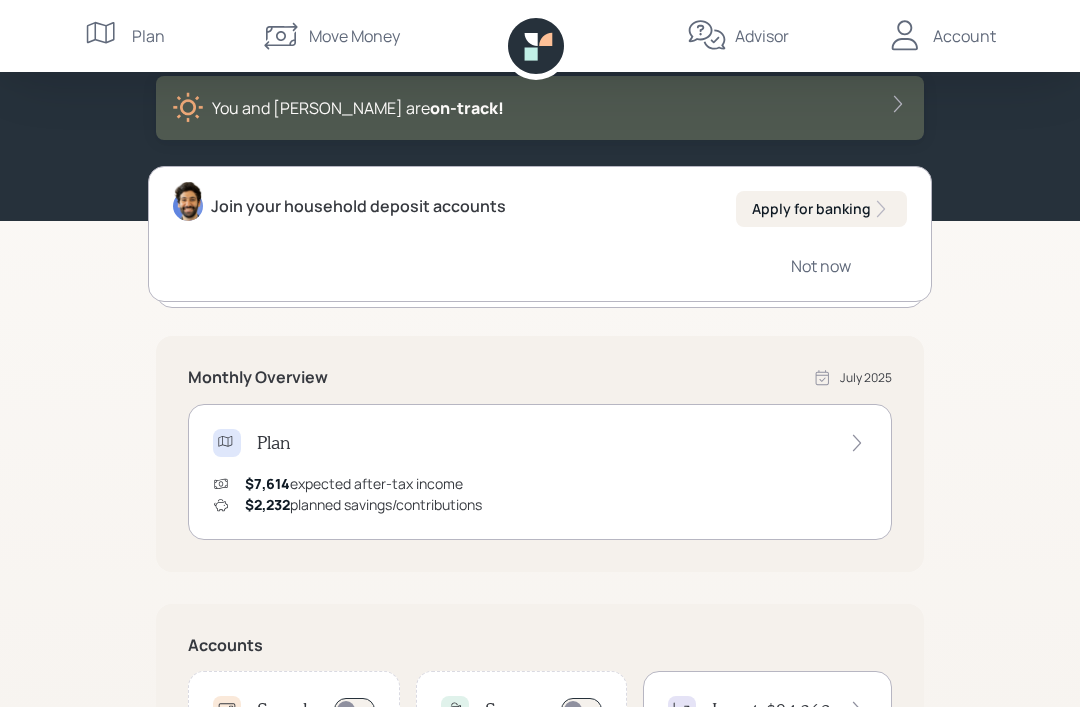 scroll, scrollTop: 0, scrollLeft: 0, axis: both 